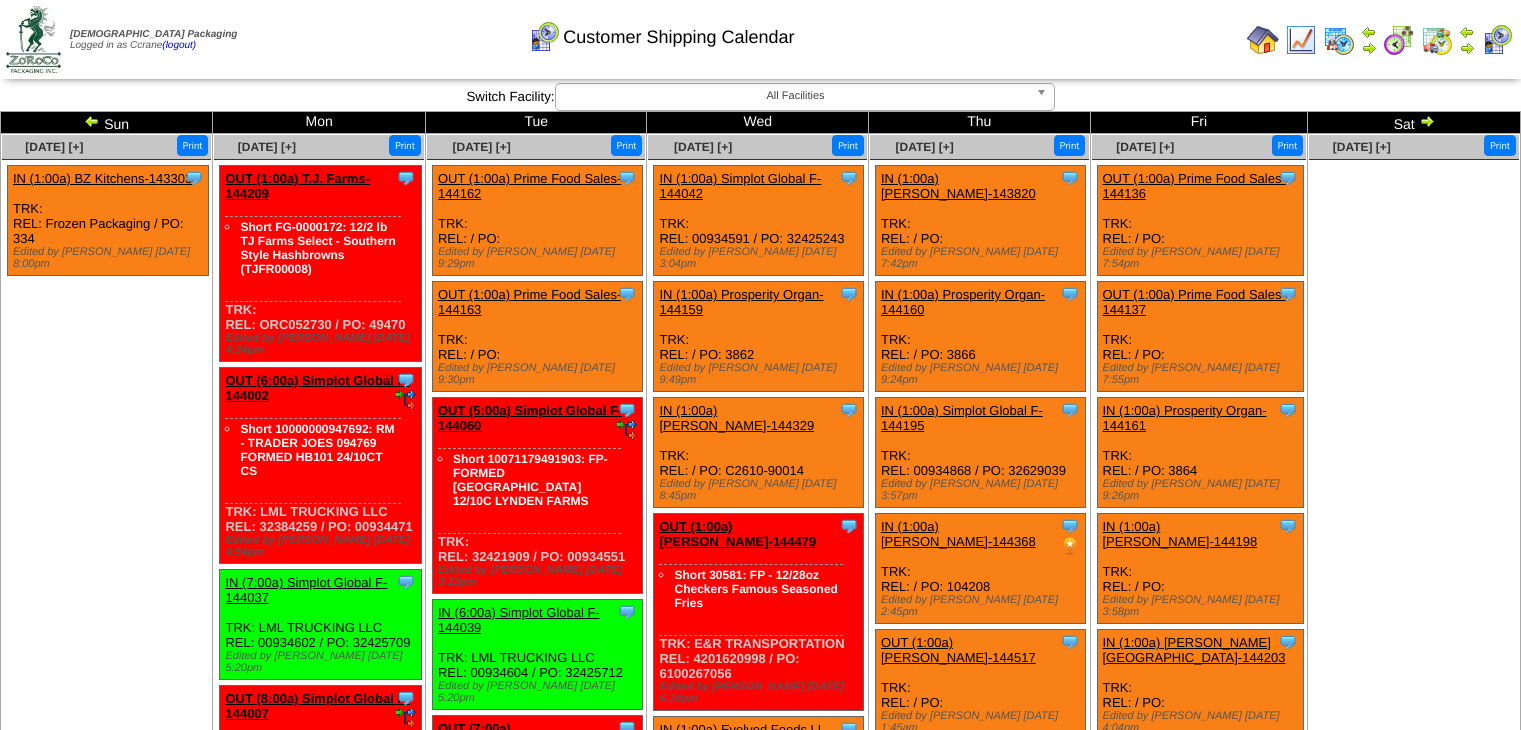 scroll, scrollTop: 0, scrollLeft: 0, axis: both 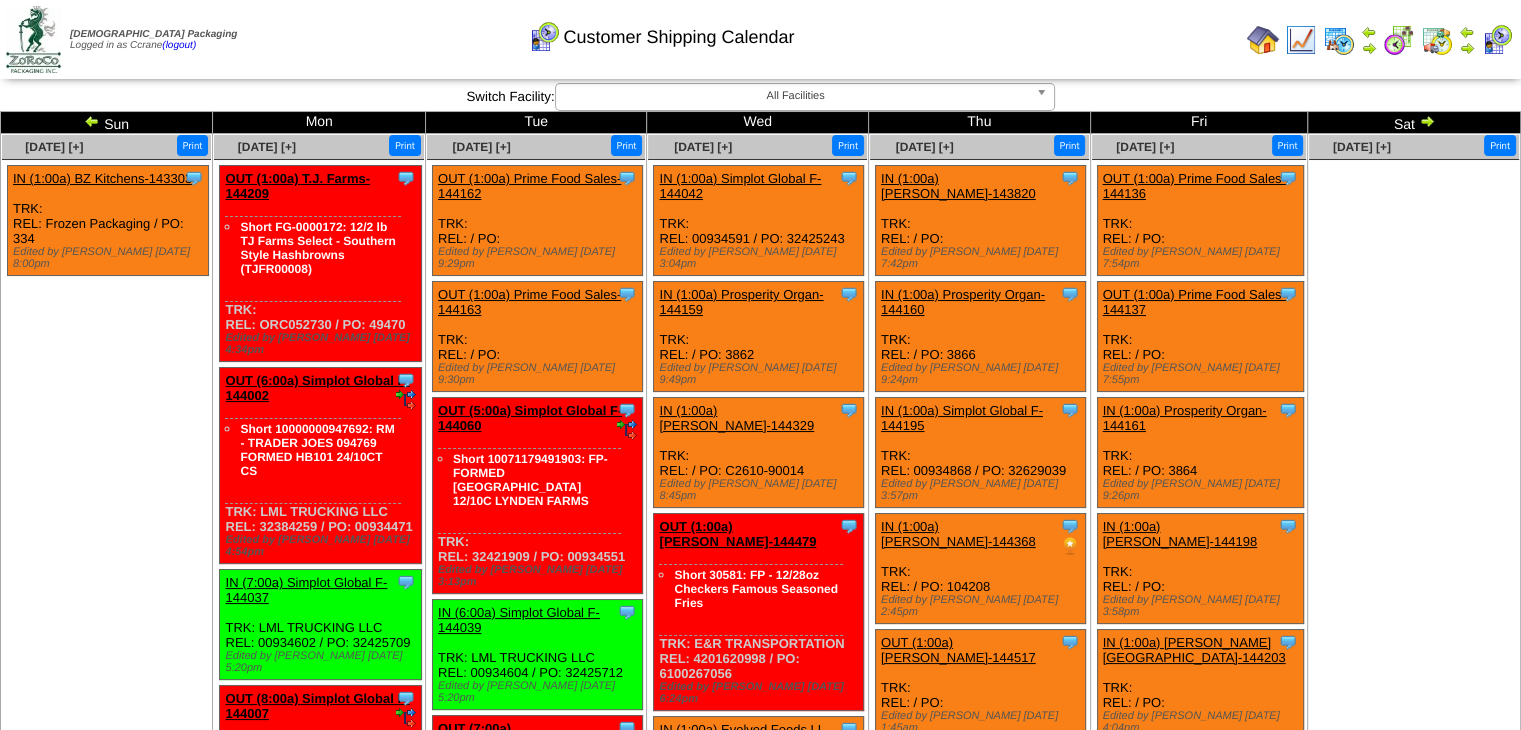 click on "Clone Item
IN
(1:00a)
BZ Kitchens-143303
BZ Kitchens
ScheduleID: 143303
3360 EA:
02-00285
(BOX - Blue Zones Kitchen Master Case 19-9/16 x 12-15/16 x 10-3/4)
Total
3360" at bounding box center (106, 315) 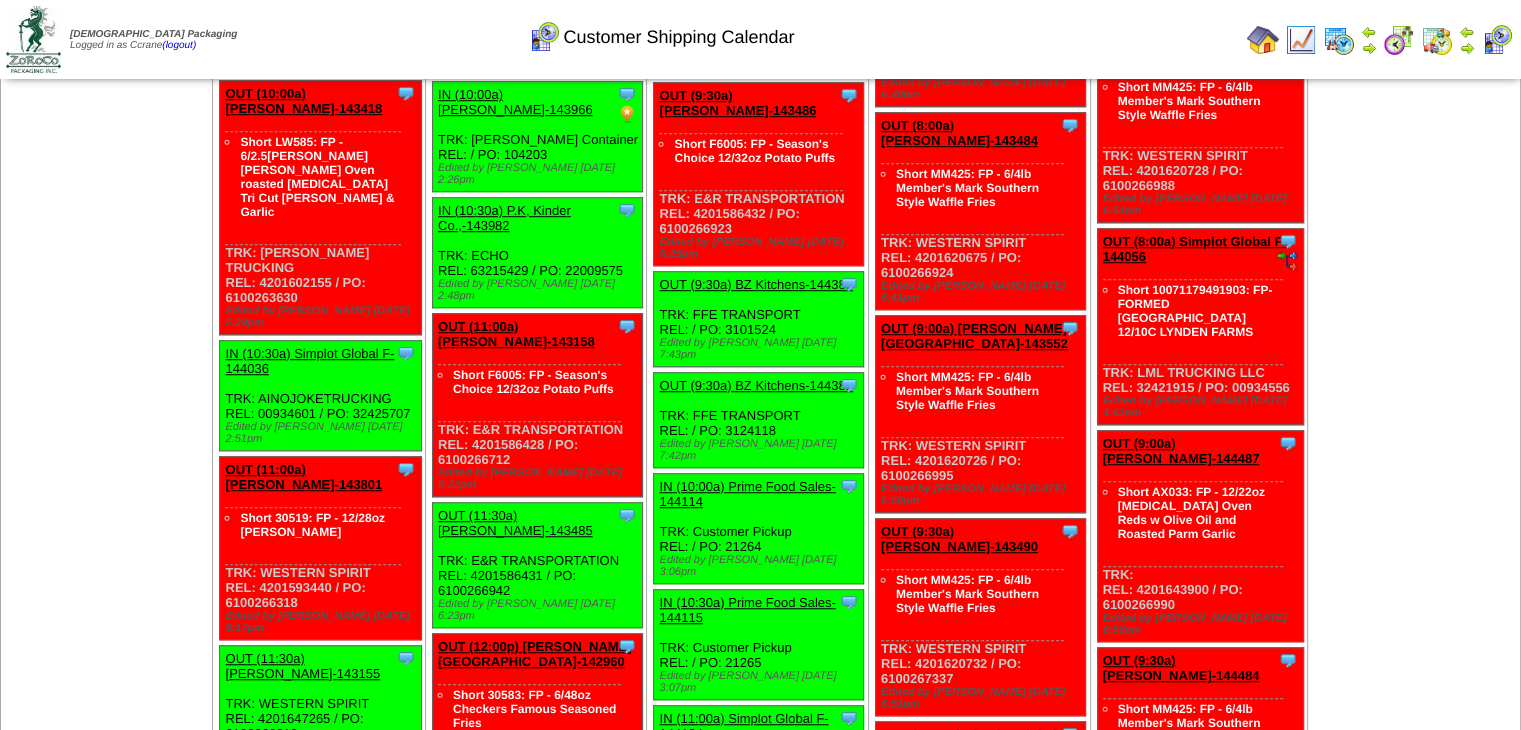 click on "OUT
(11:00a)
Lamb-Weston-143801" at bounding box center (303, 477) 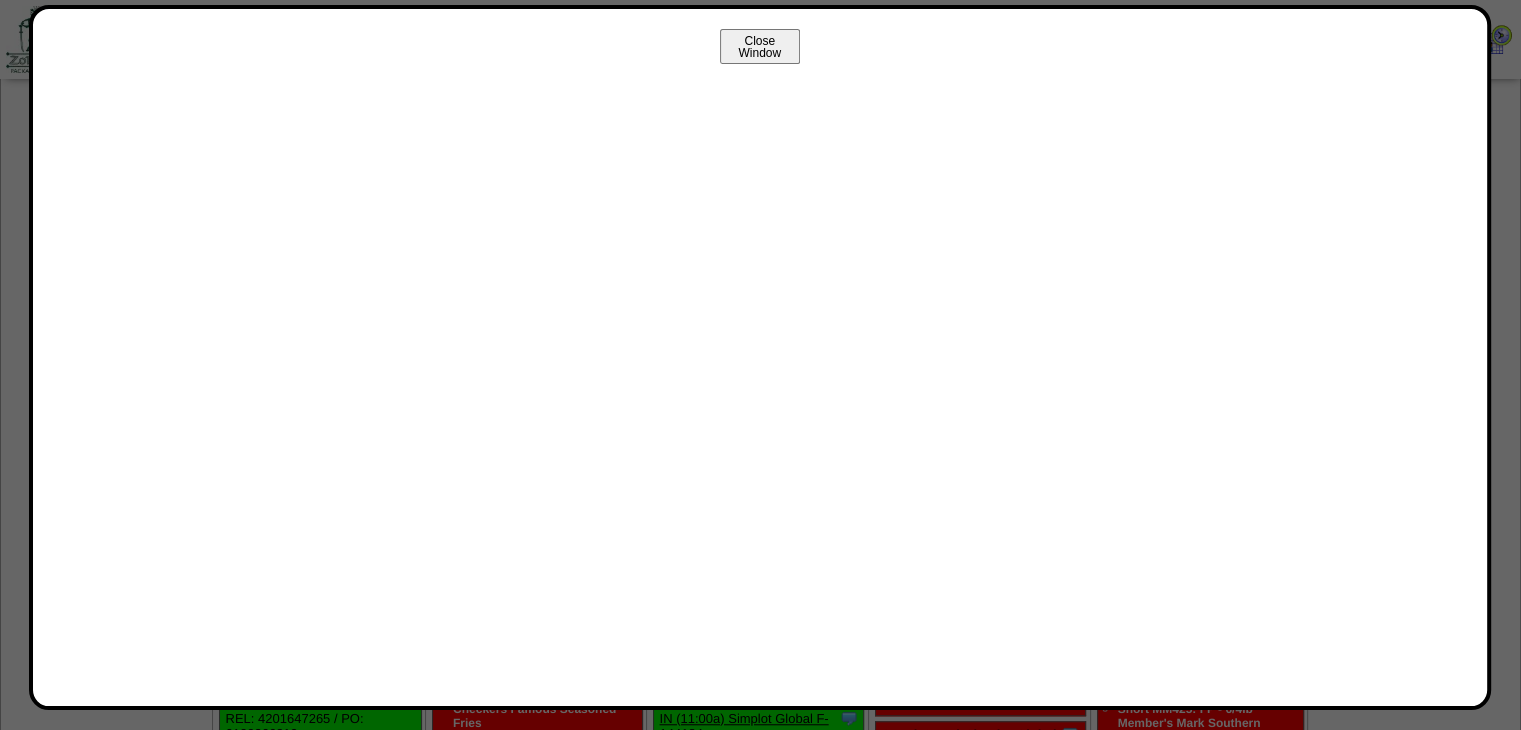 click on "Close Window" at bounding box center [760, 46] 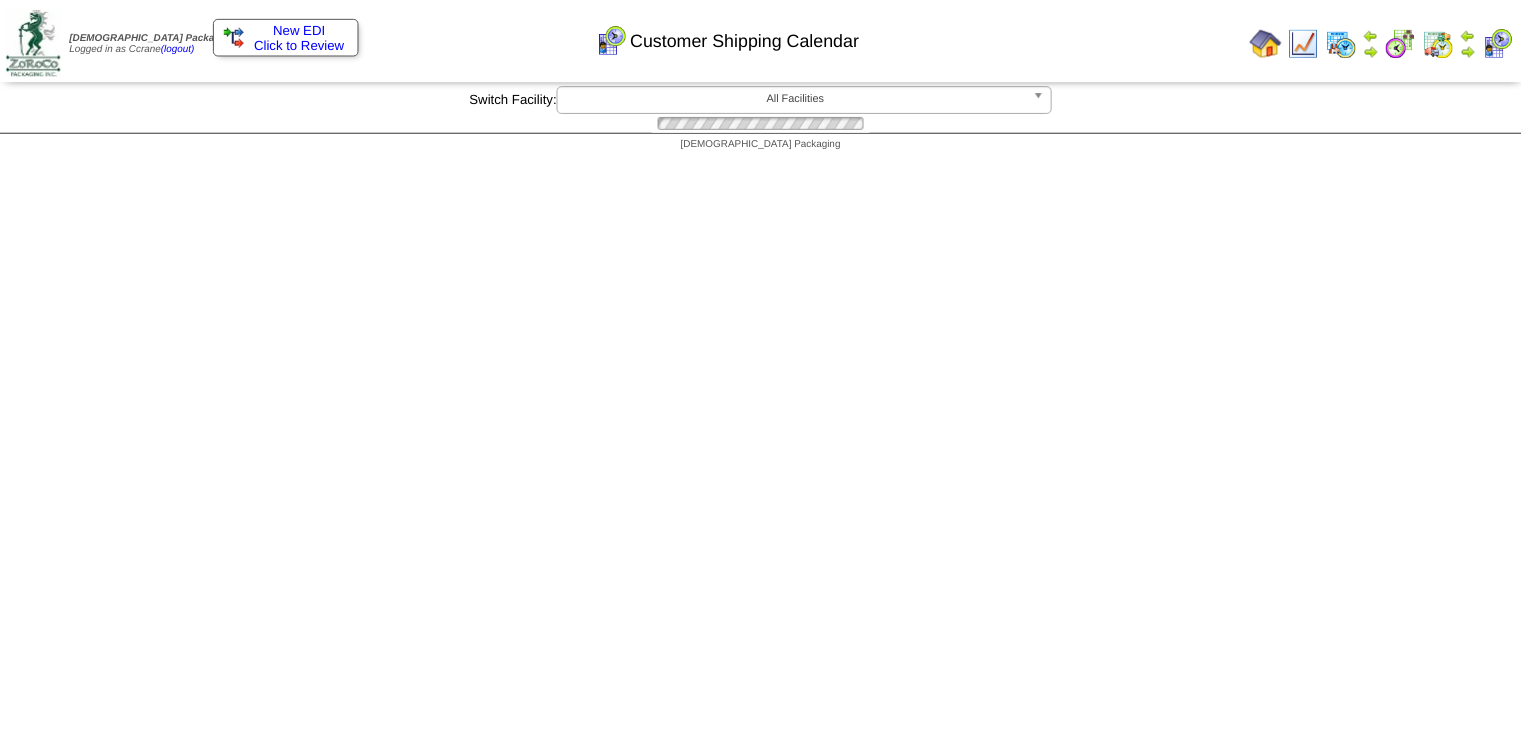 scroll, scrollTop: 0, scrollLeft: 0, axis: both 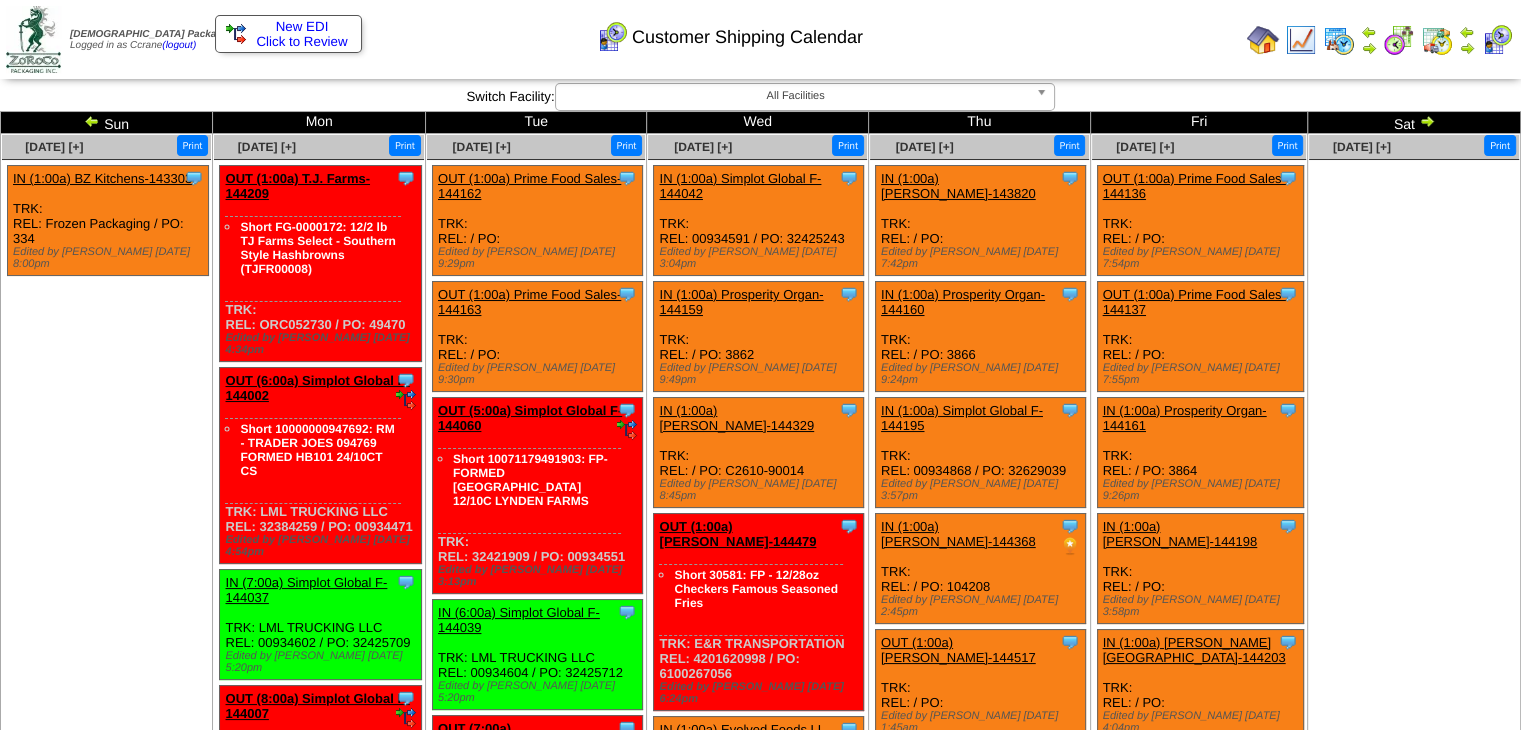 click on "Jul 06                        [+]
Print
Clone Item
IN
(1:00a)
BZ Kitchens-143303
BZ Kitchens
ScheduleID: 143303" at bounding box center [107, 2355] 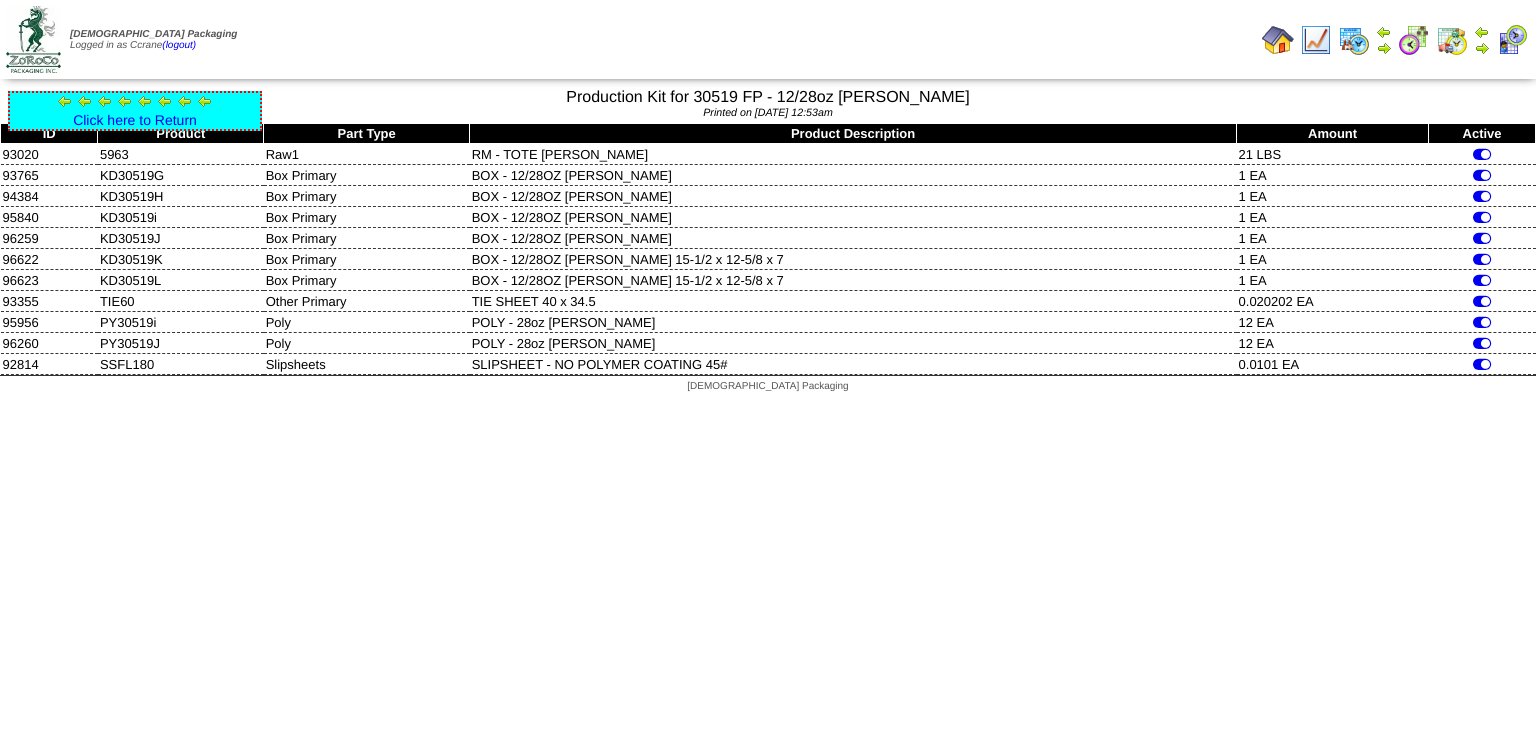 scroll, scrollTop: 0, scrollLeft: 0, axis: both 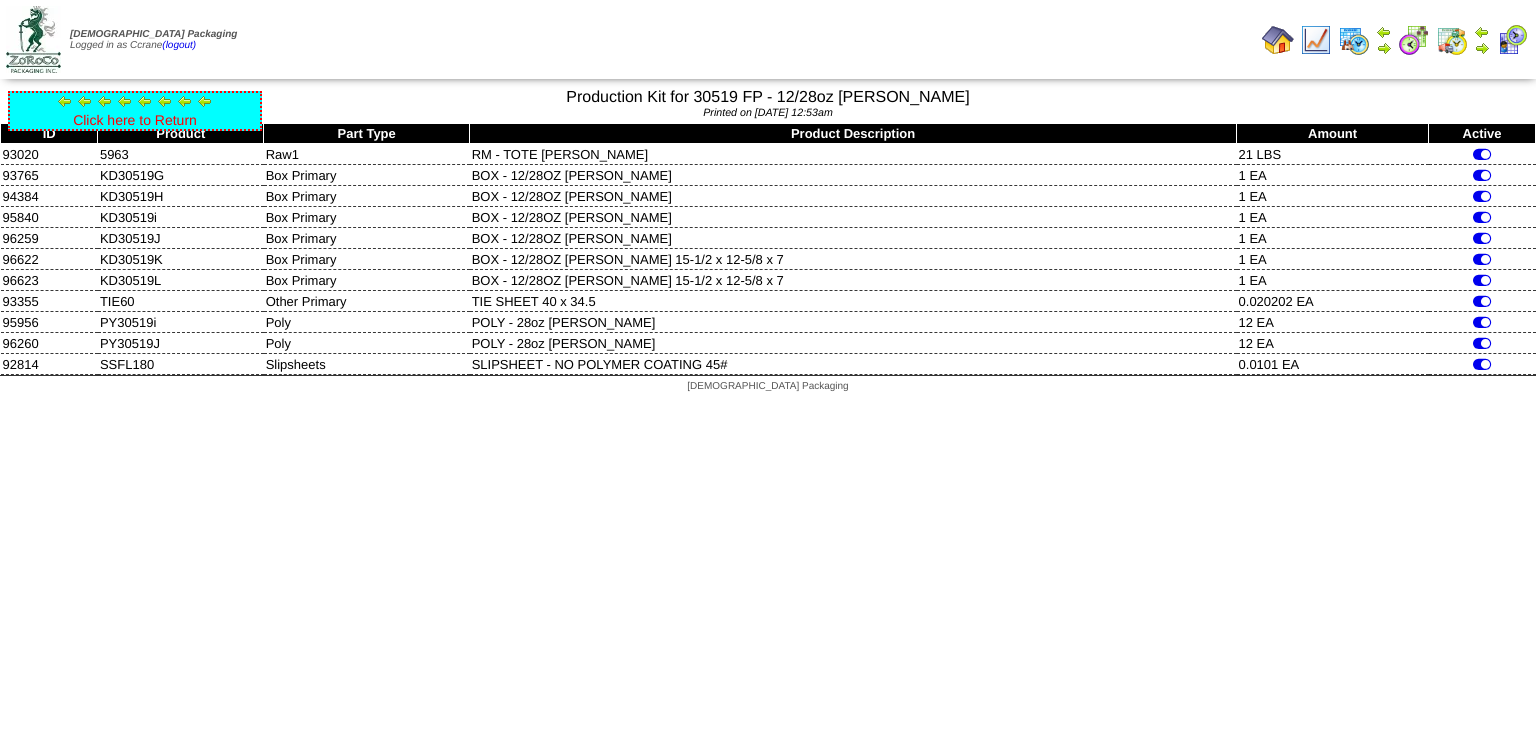 click on "Click here to Return" at bounding box center [135, 120] 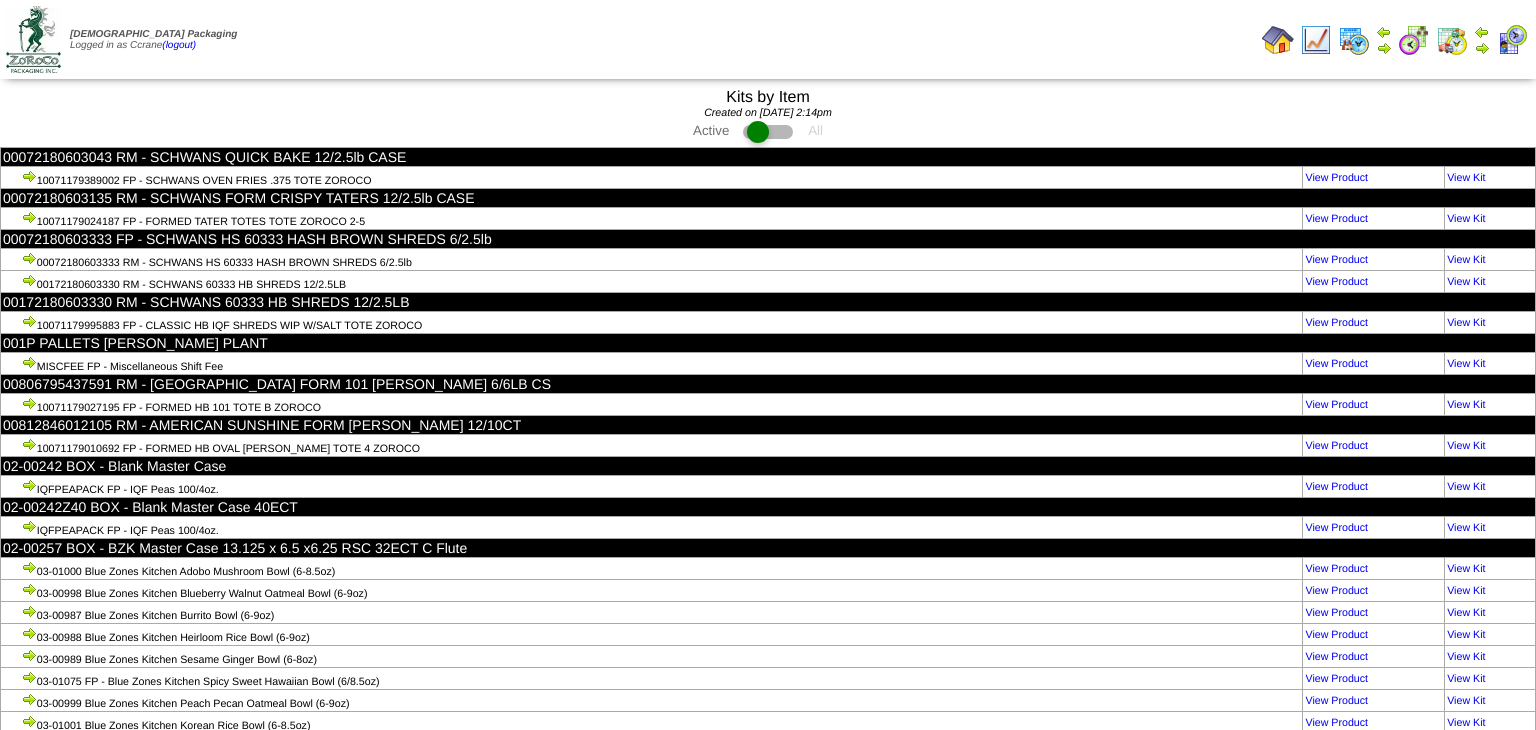 click on "Print All" at bounding box center [824, 39] 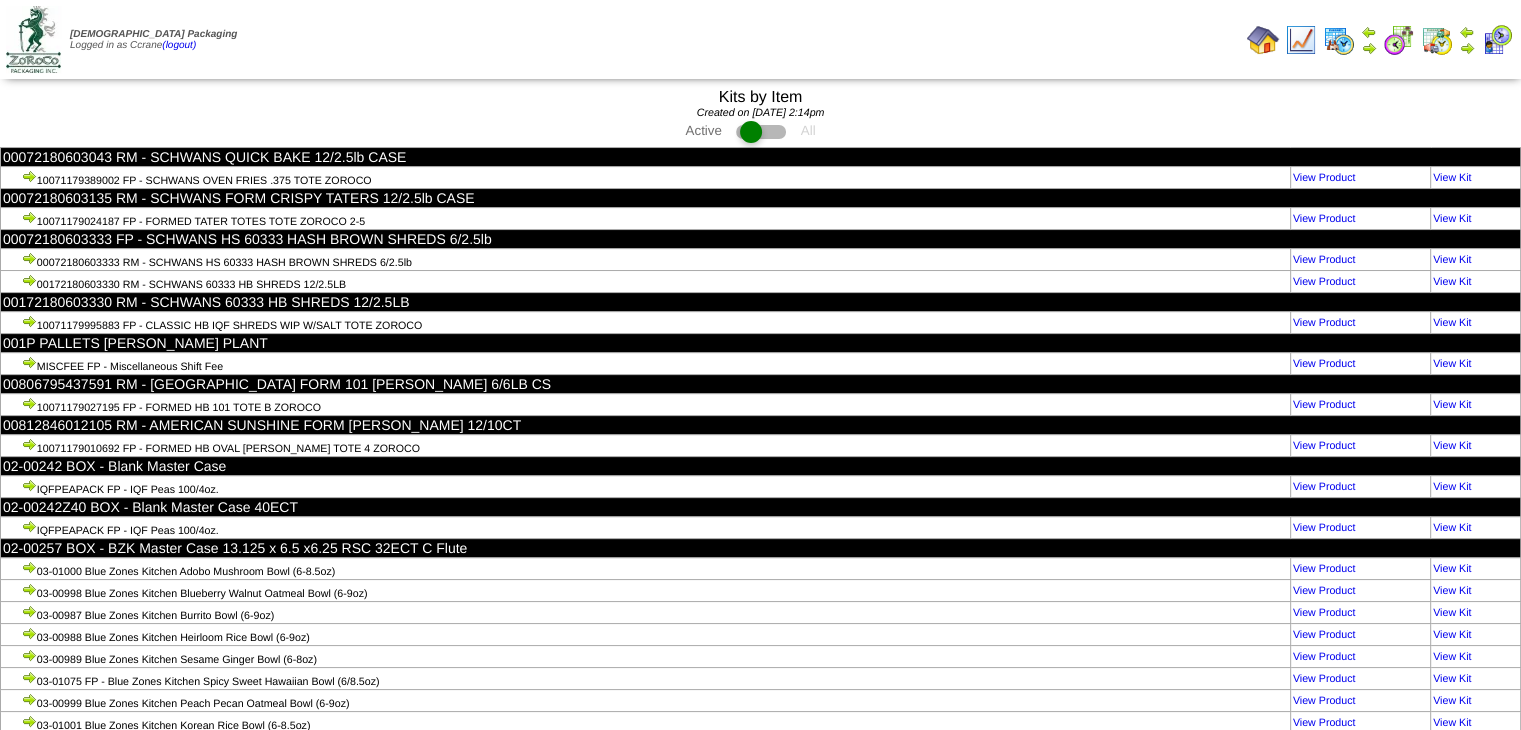 scroll, scrollTop: 117092, scrollLeft: 0, axis: vertical 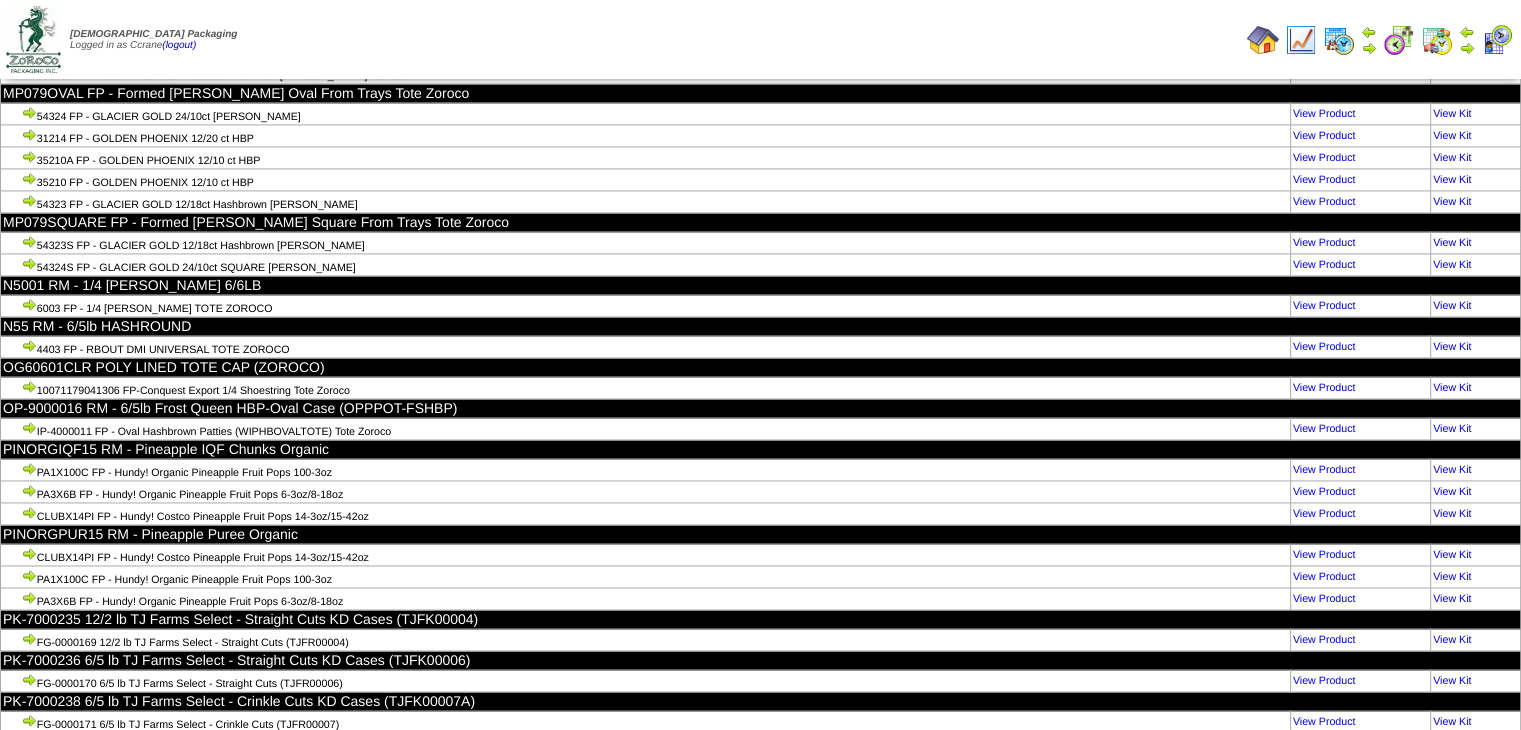click on "View Kit" at bounding box center (1452, 2043) 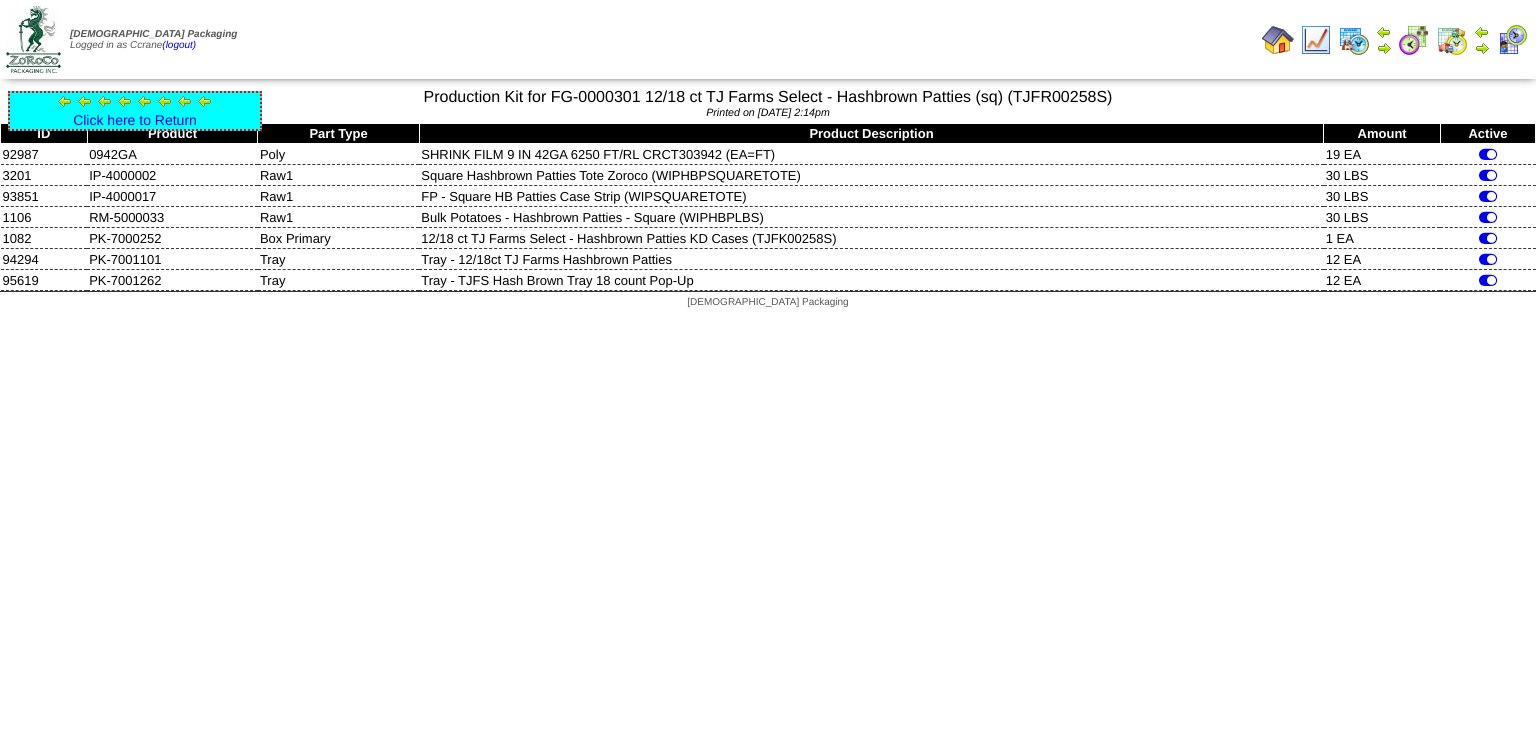 scroll, scrollTop: 0, scrollLeft: 0, axis: both 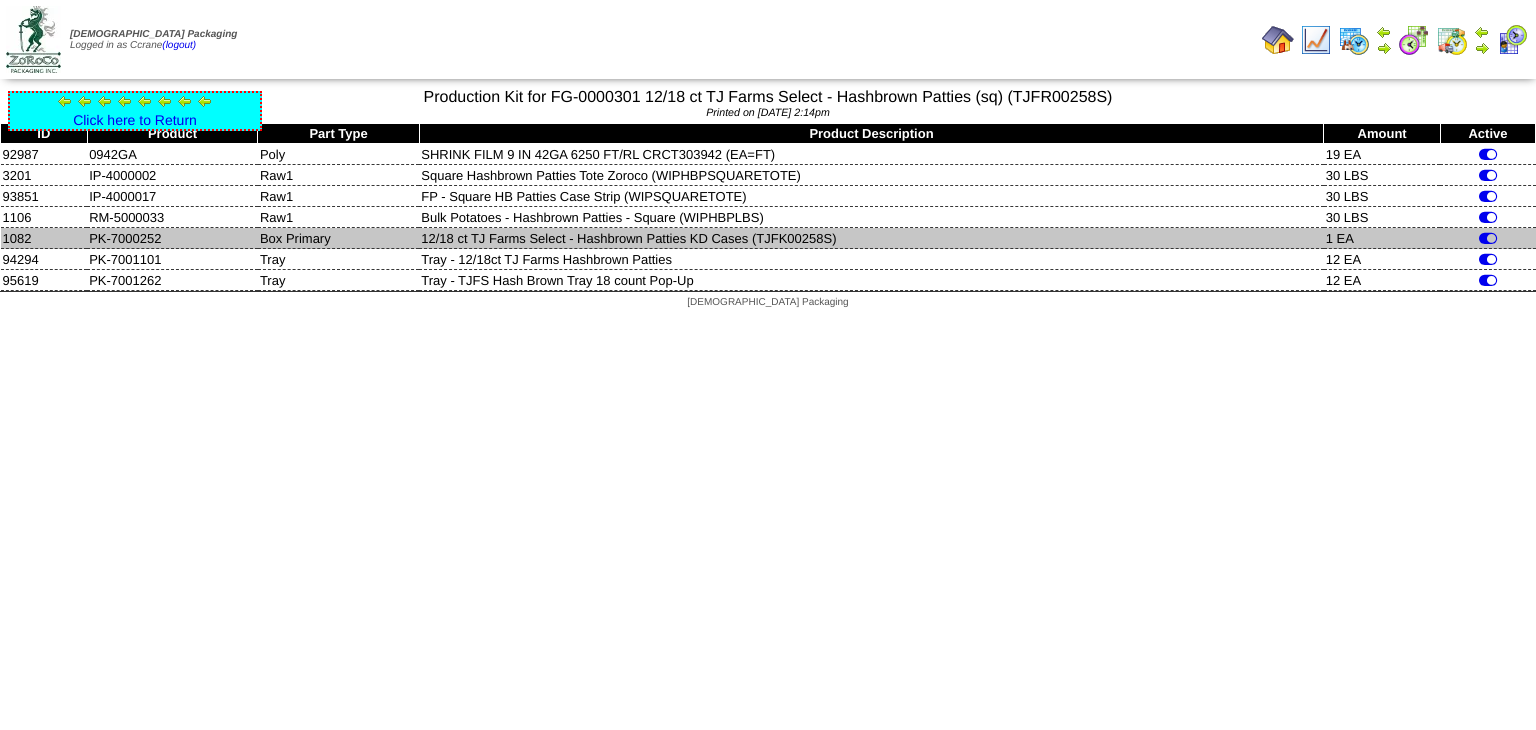 drag, startPoint x: 164, startPoint y: 234, endPoint x: 80, endPoint y: 232, distance: 84.0238 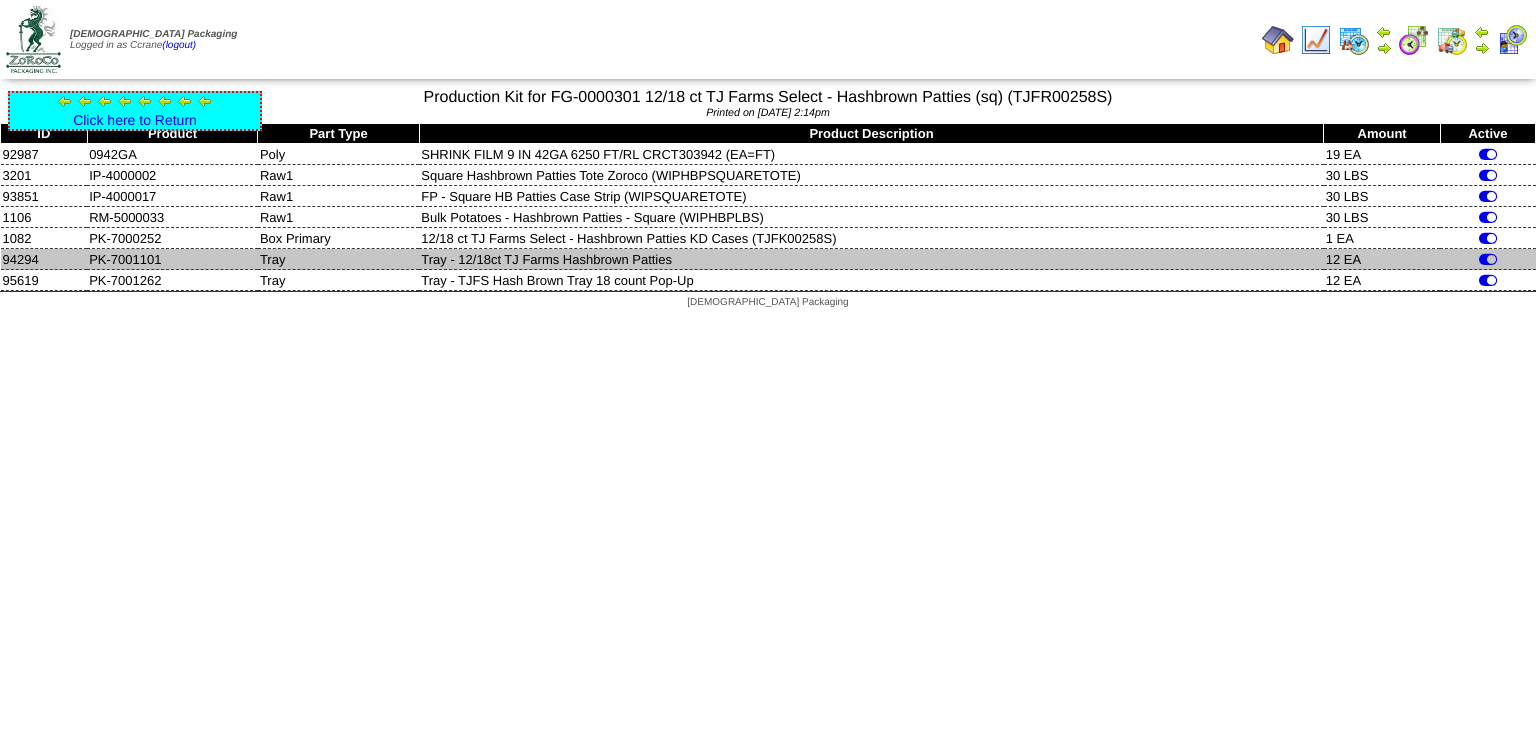 click on "PK-7001101" at bounding box center [172, 259] 